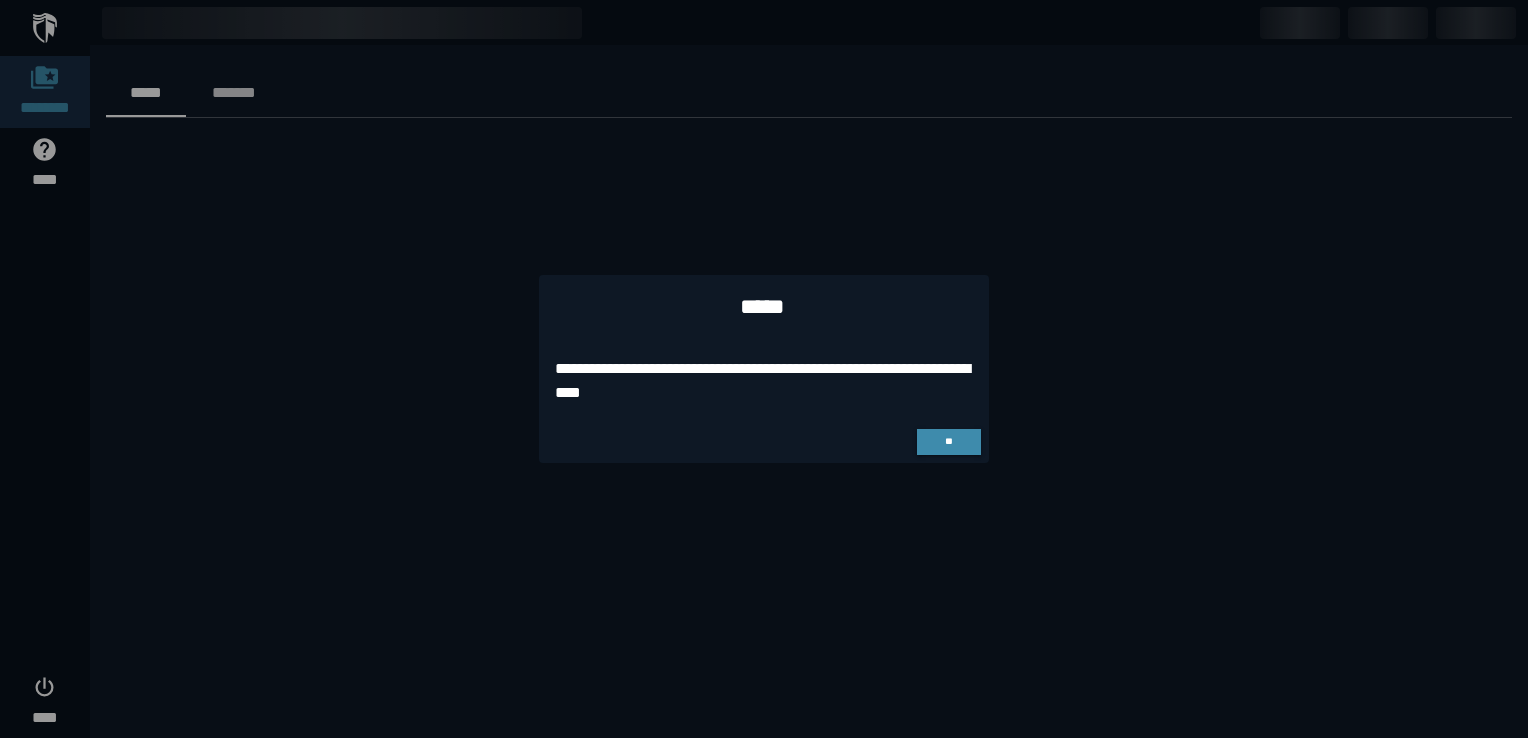 scroll, scrollTop: 0, scrollLeft: 0, axis: both 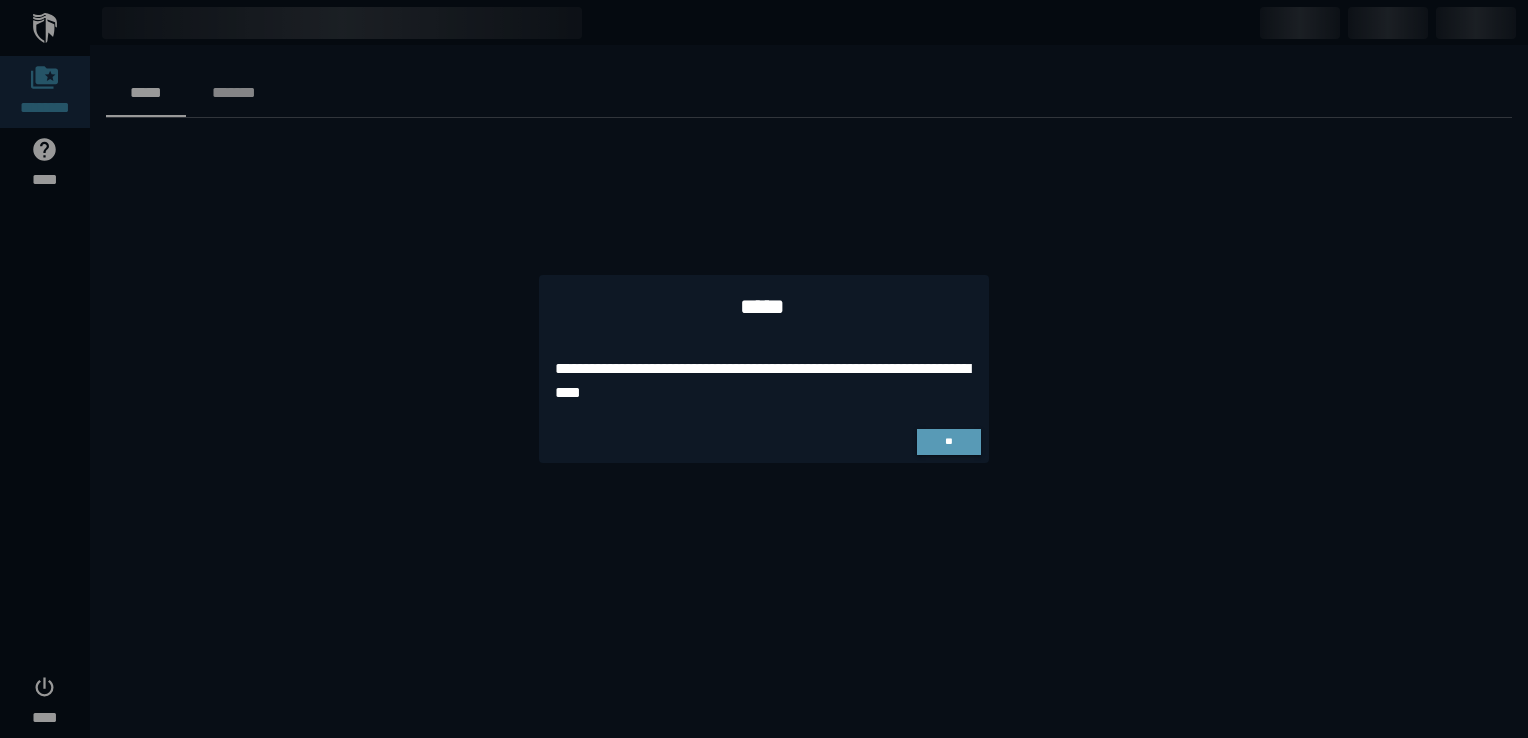 click on "**" at bounding box center (948, 441) 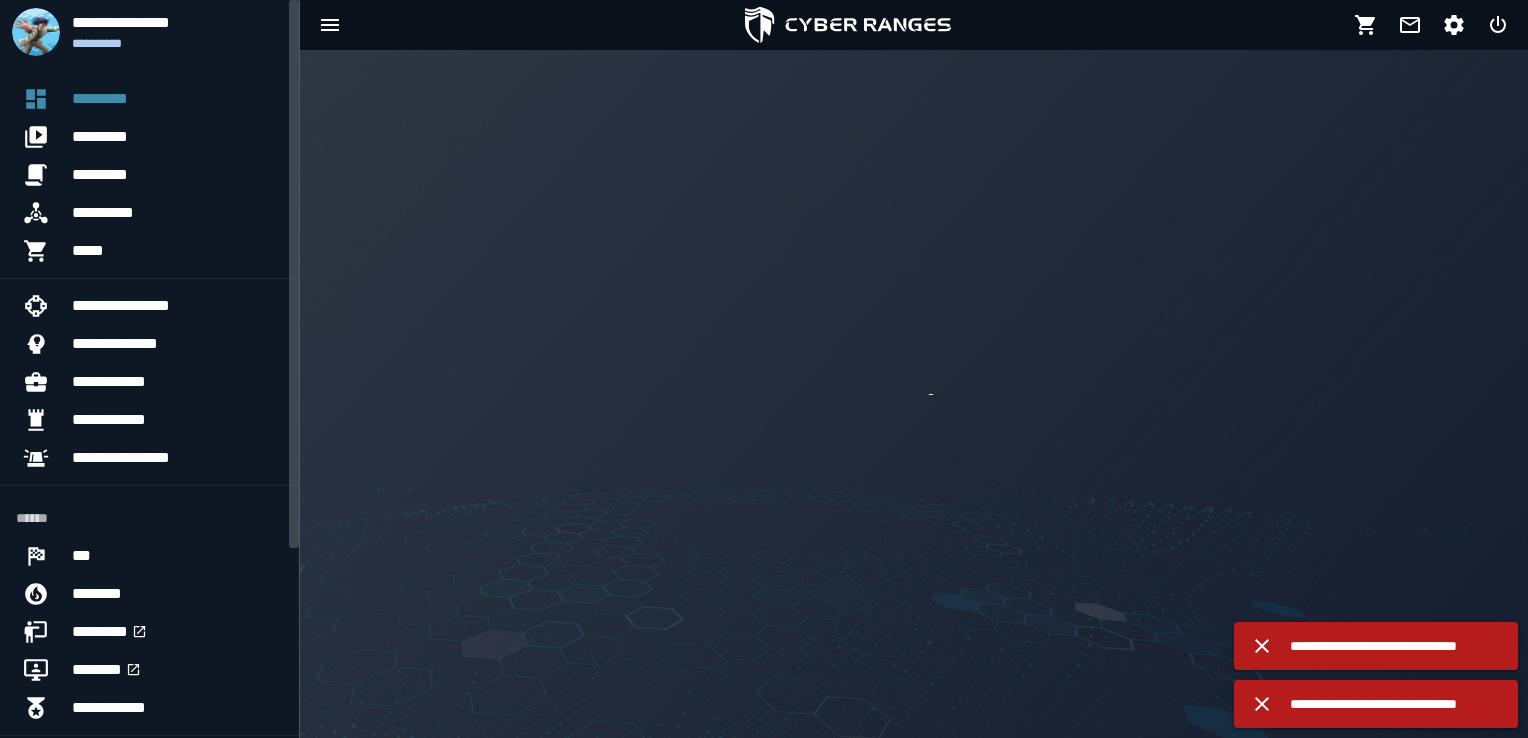 scroll, scrollTop: 0, scrollLeft: 0, axis: both 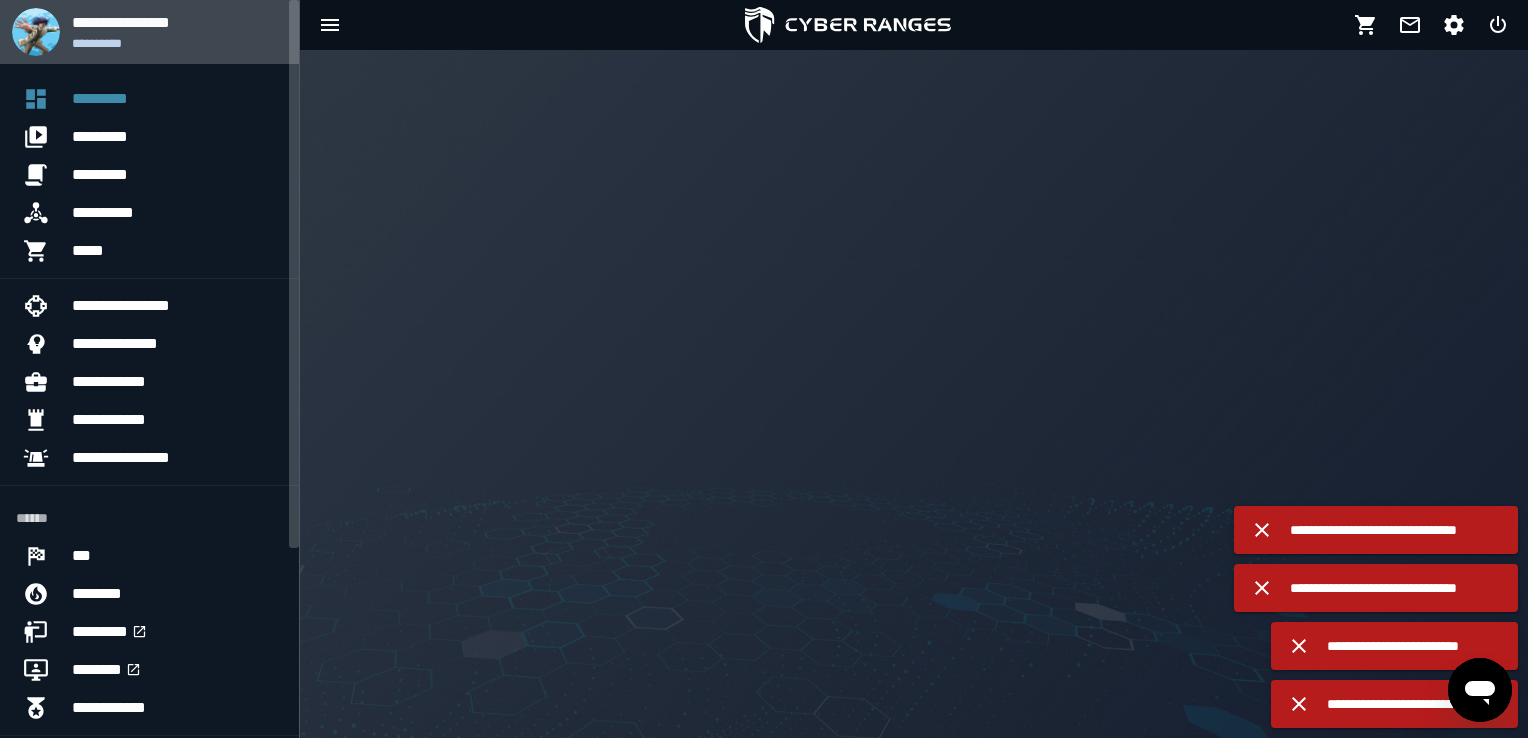 click on "**********" at bounding box center (177, 43) 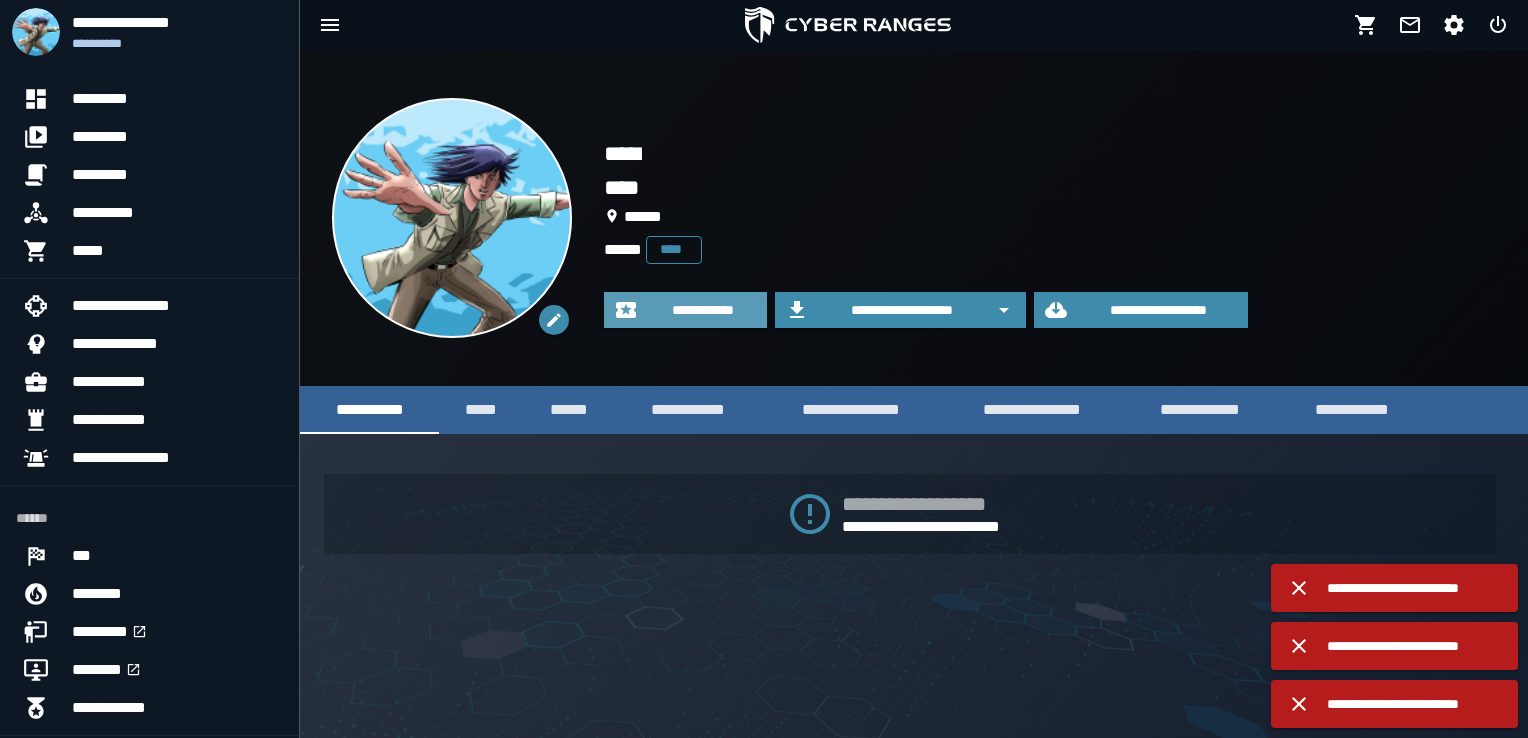 click on "**********" at bounding box center [703, 310] 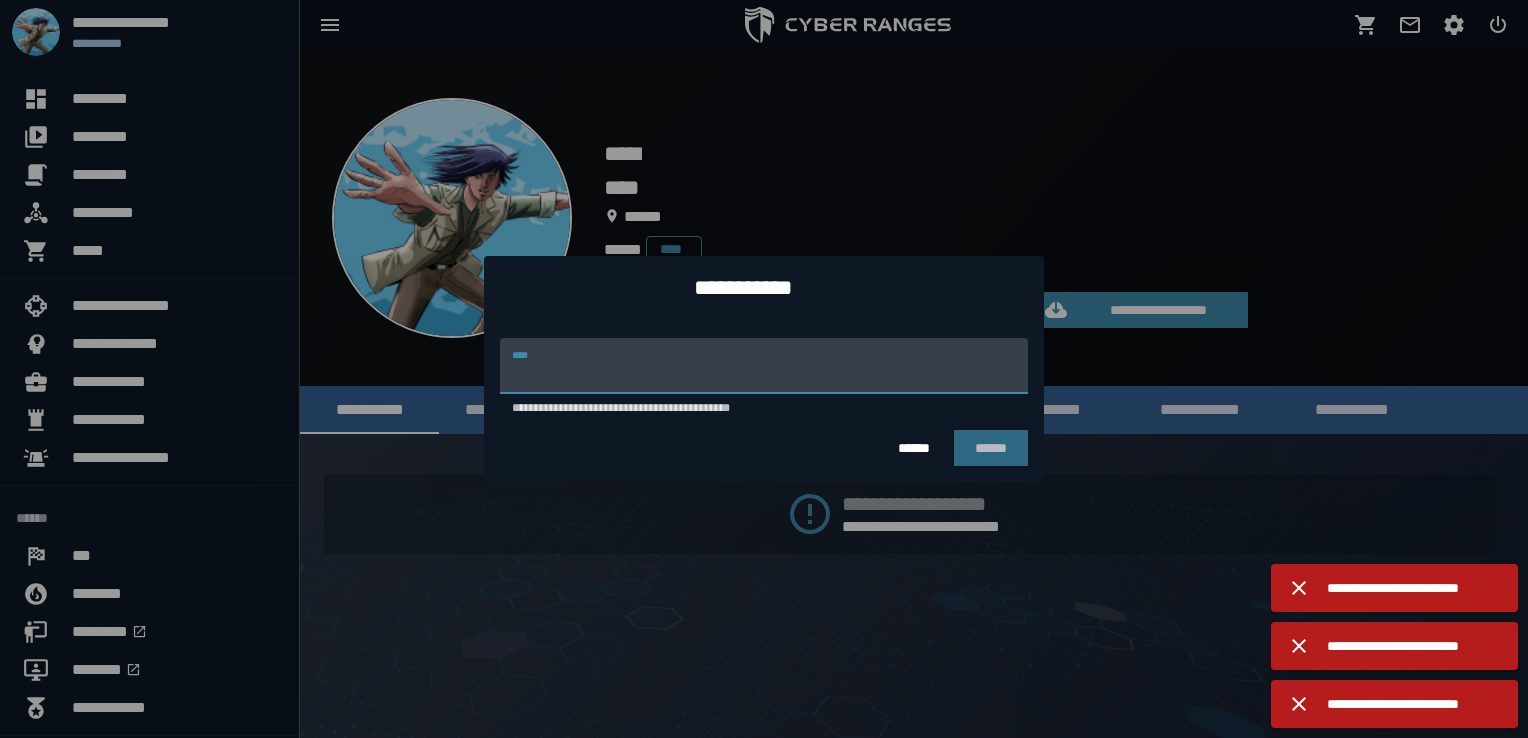 click on "**********" at bounding box center (764, 366) 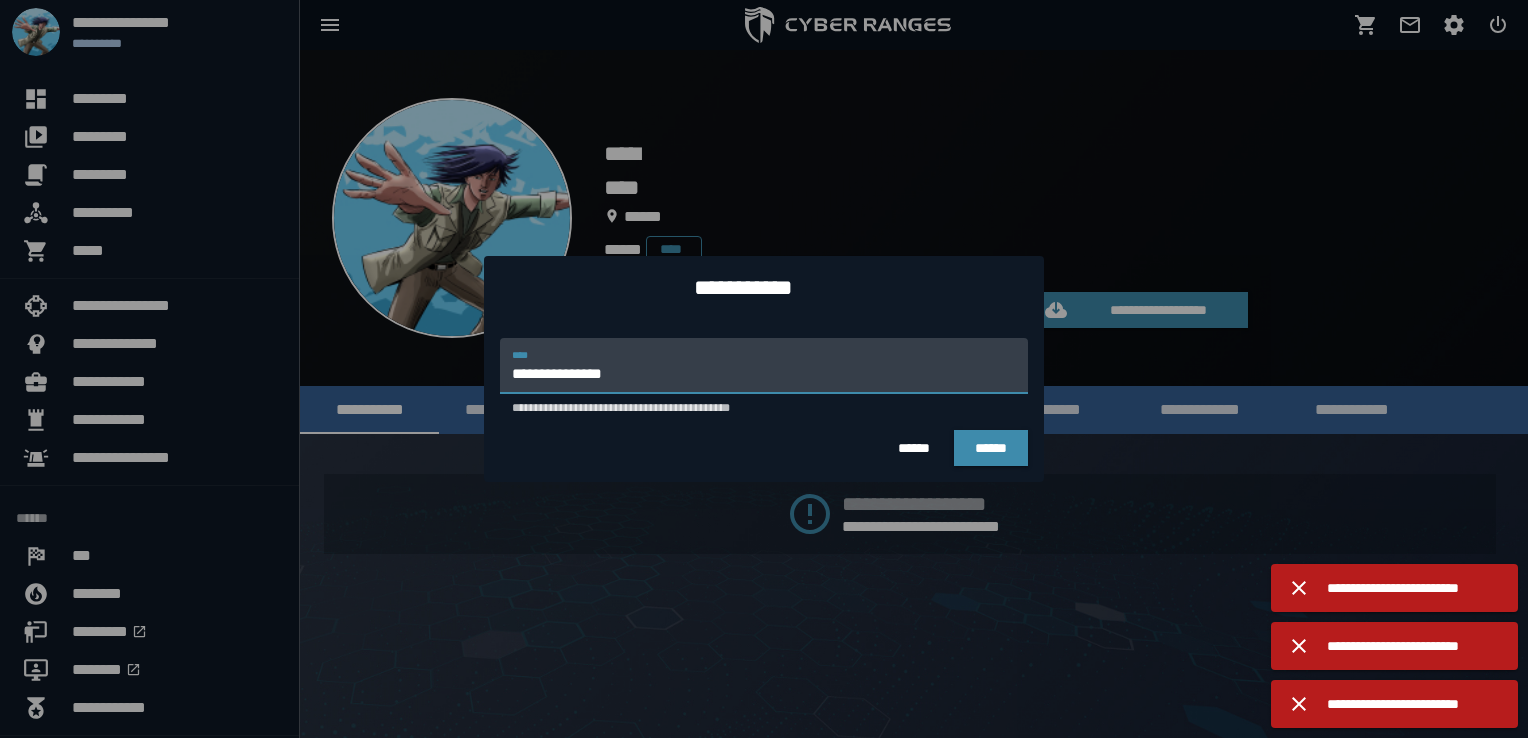 type on "**********" 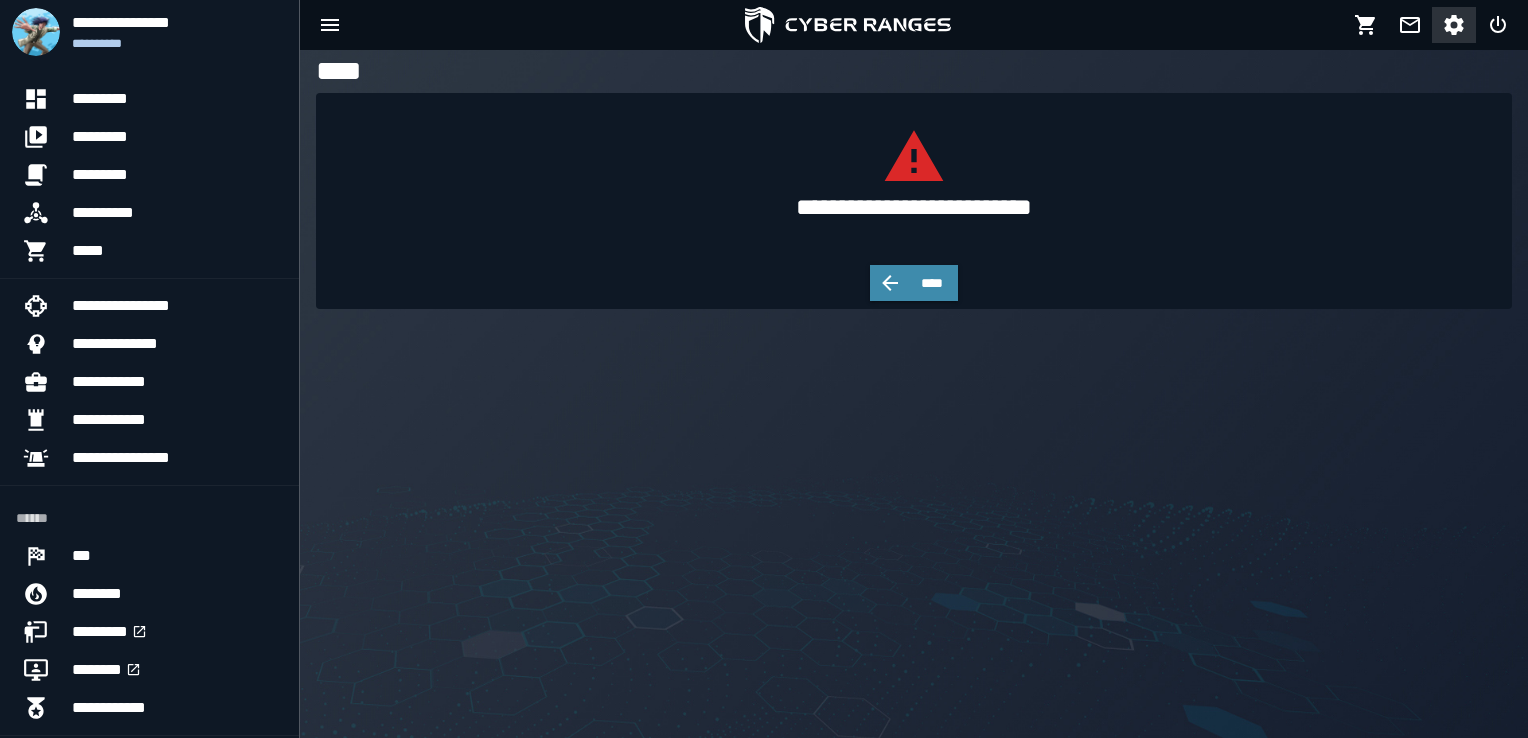 click 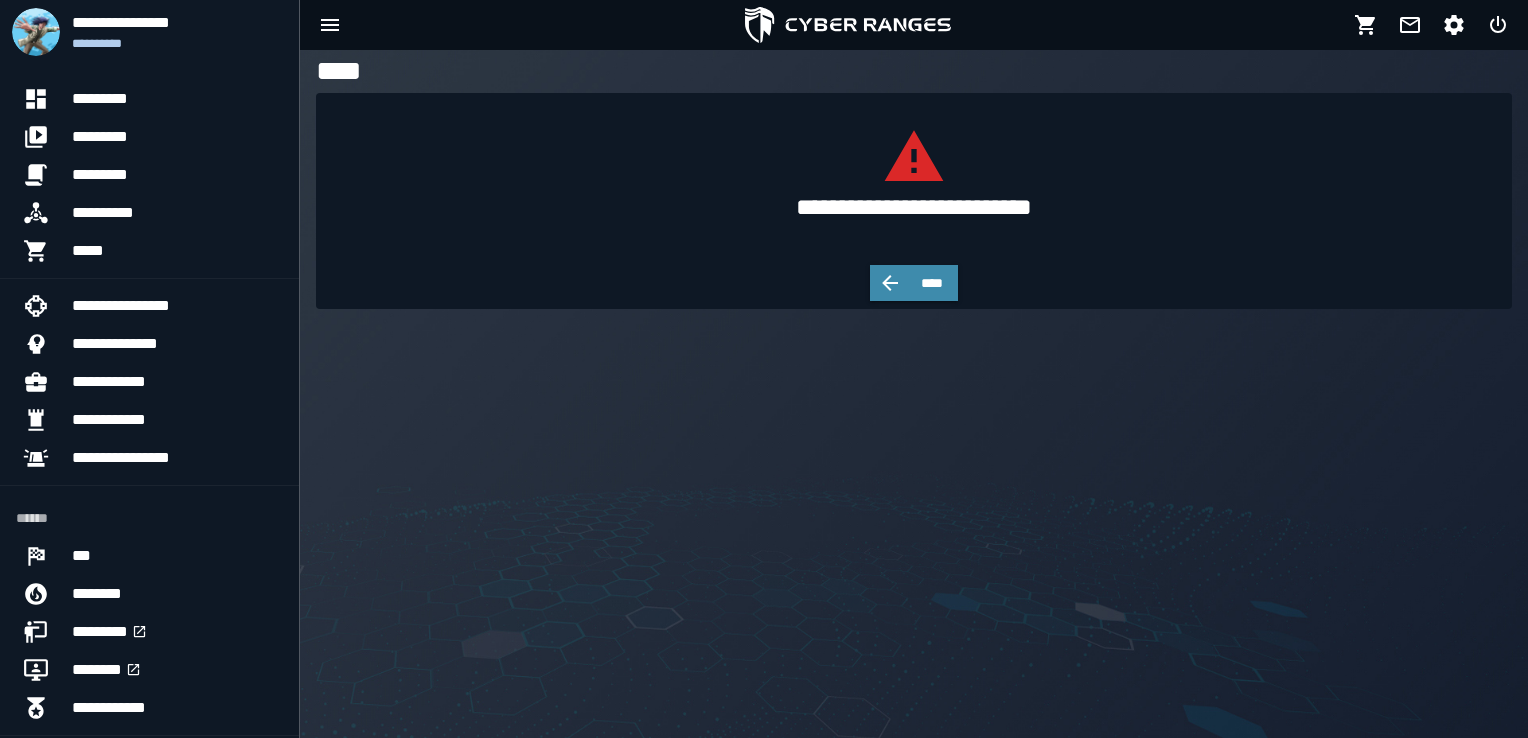 click on "**********" at bounding box center (914, 394) 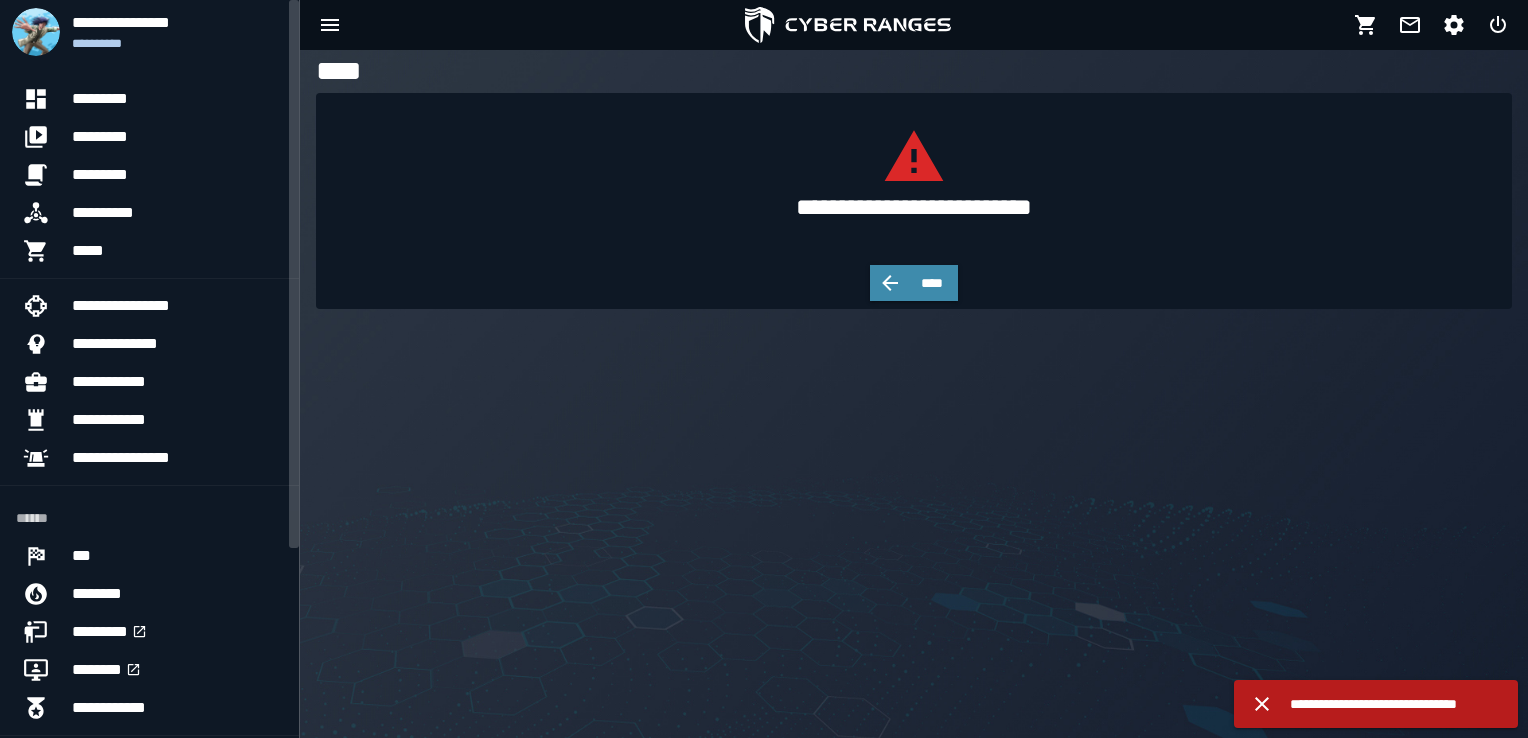 scroll, scrollTop: 0, scrollLeft: 0, axis: both 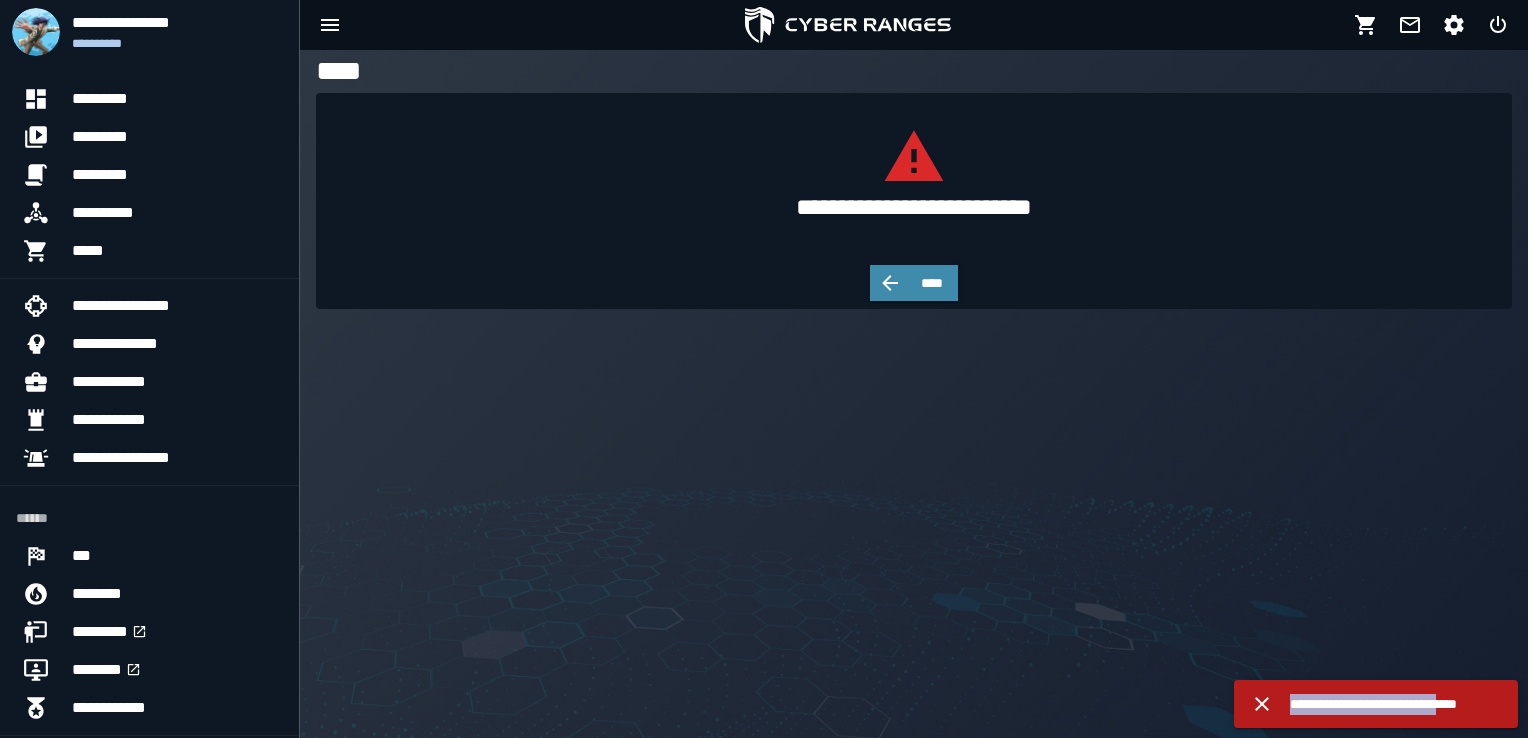 drag, startPoint x: 1284, startPoint y: 700, endPoint x: 1478, endPoint y: 694, distance: 194.09276 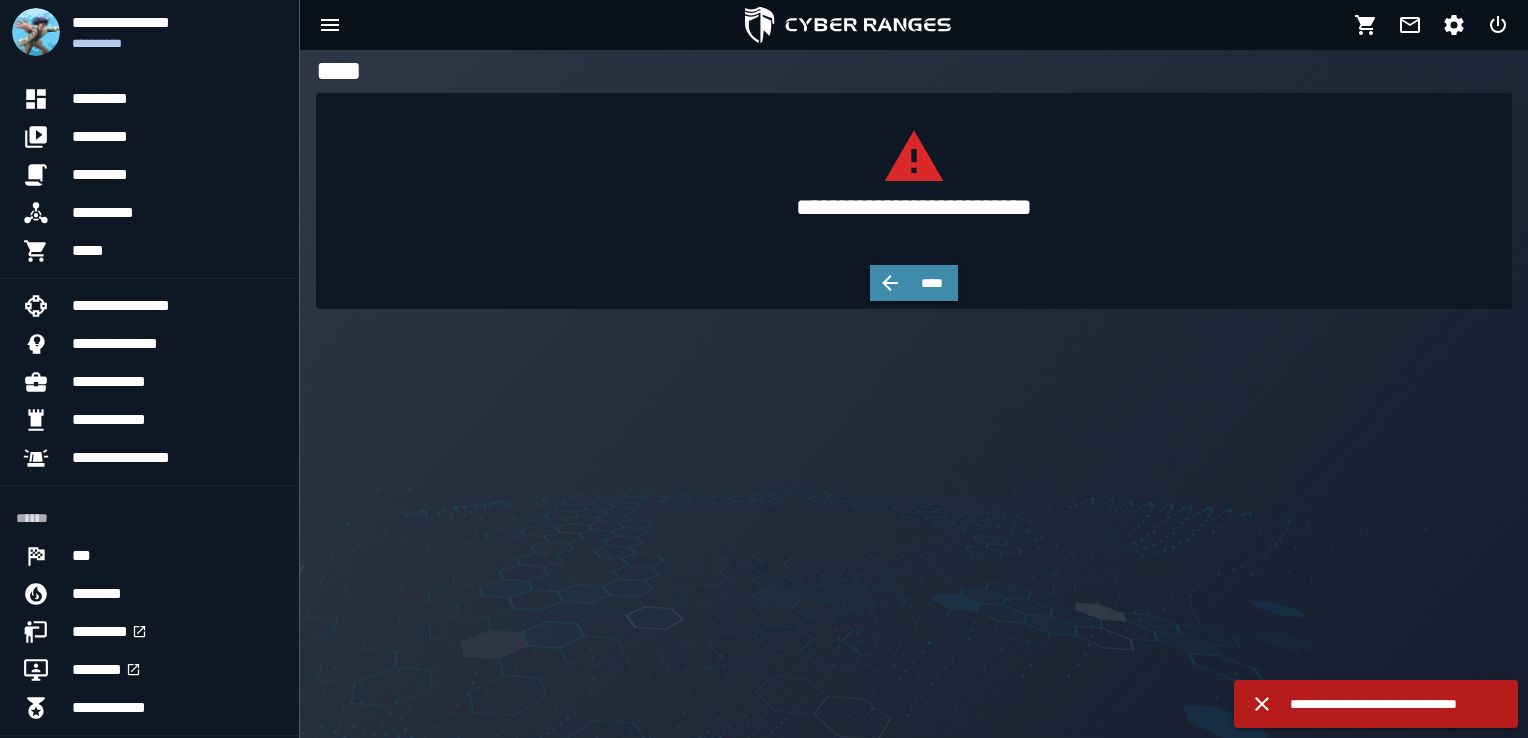 click on "**********" at bounding box center [914, 394] 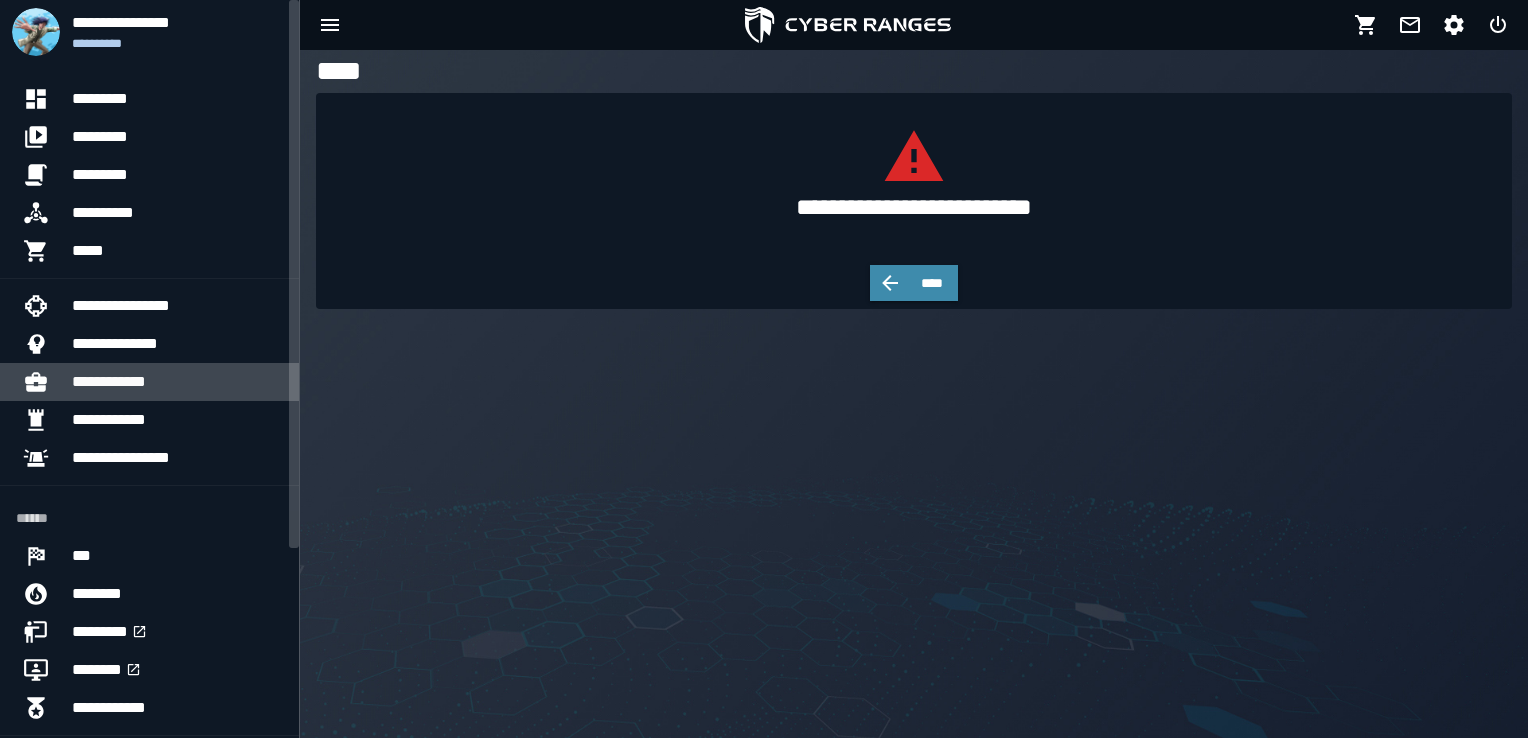 click on "**********" at bounding box center [177, 382] 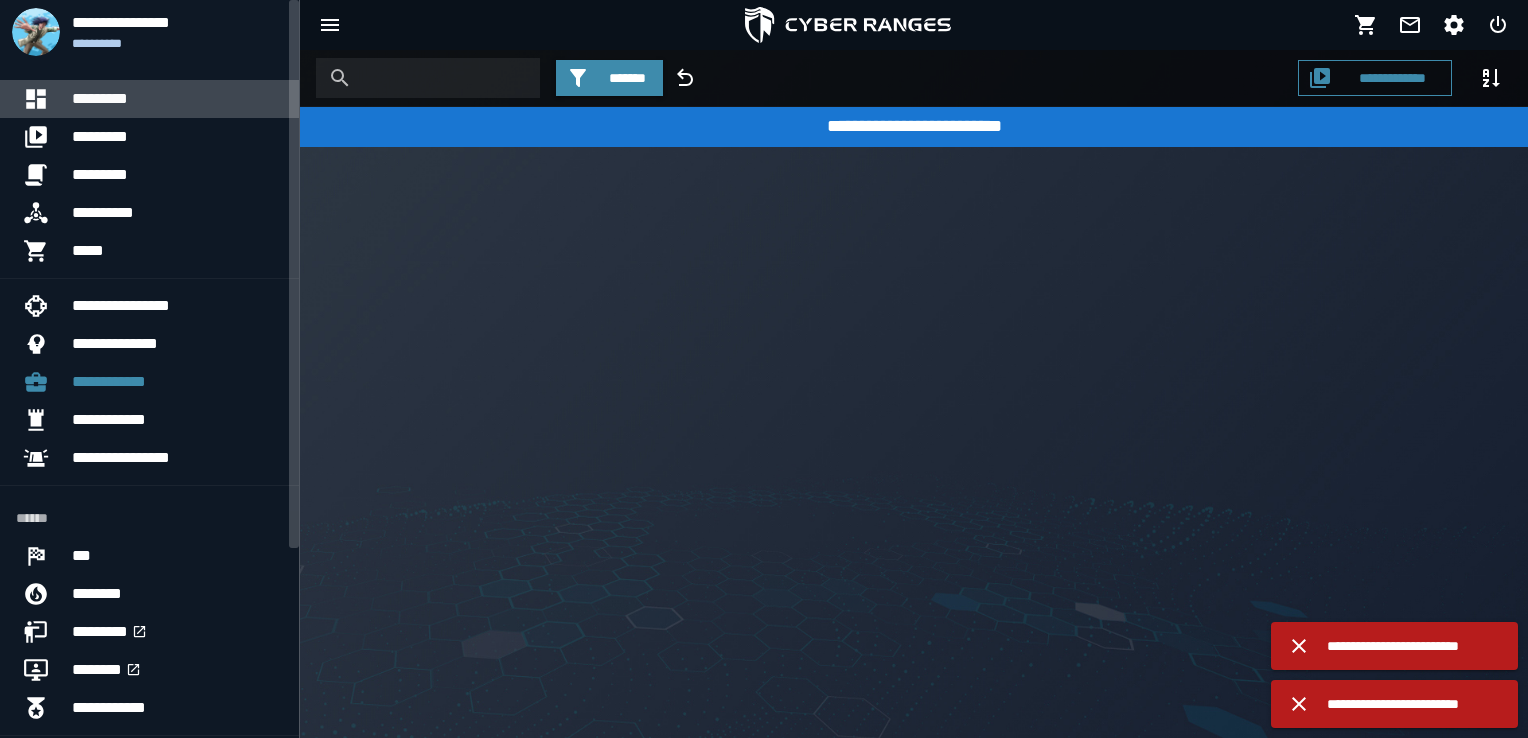 click on "*********" at bounding box center [177, 99] 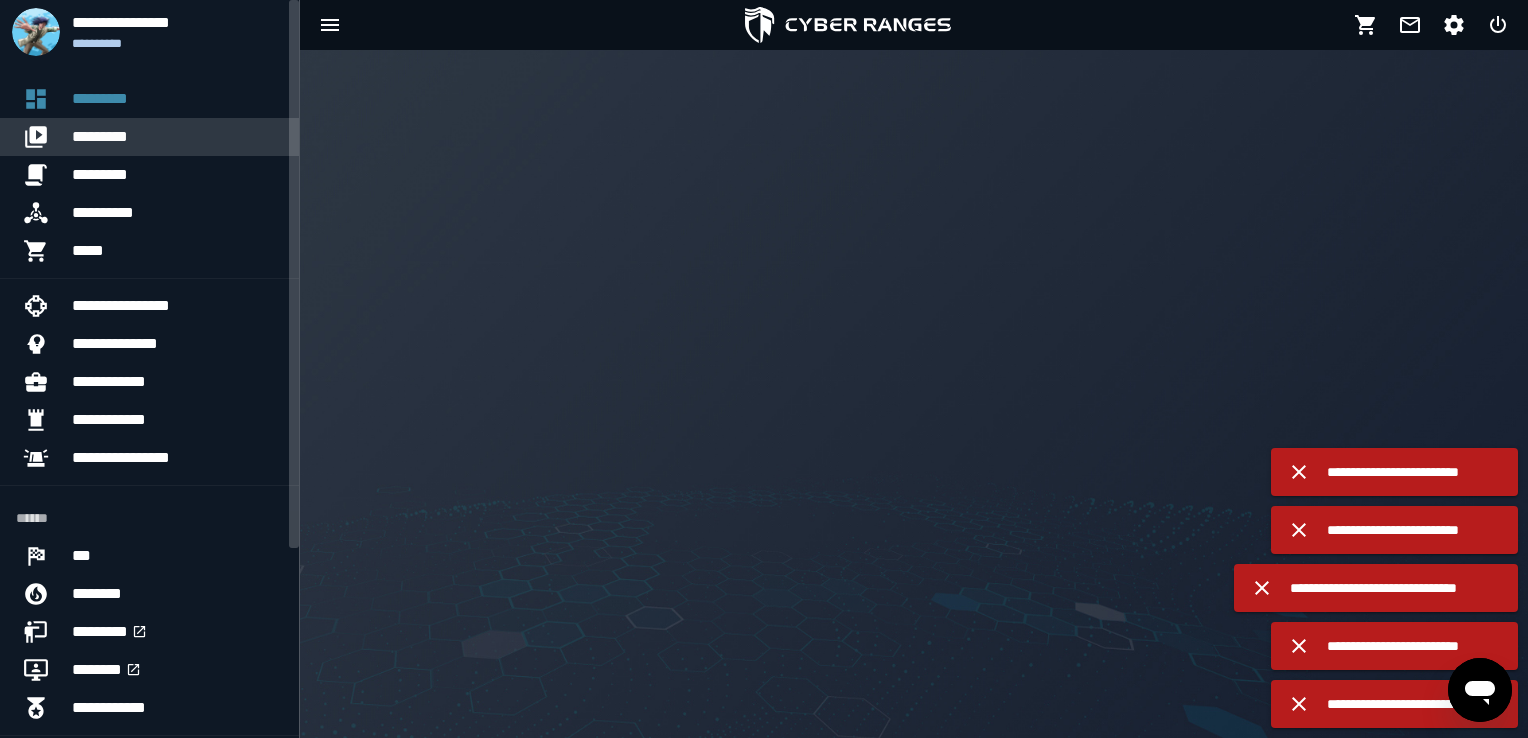 scroll, scrollTop: 0, scrollLeft: 0, axis: both 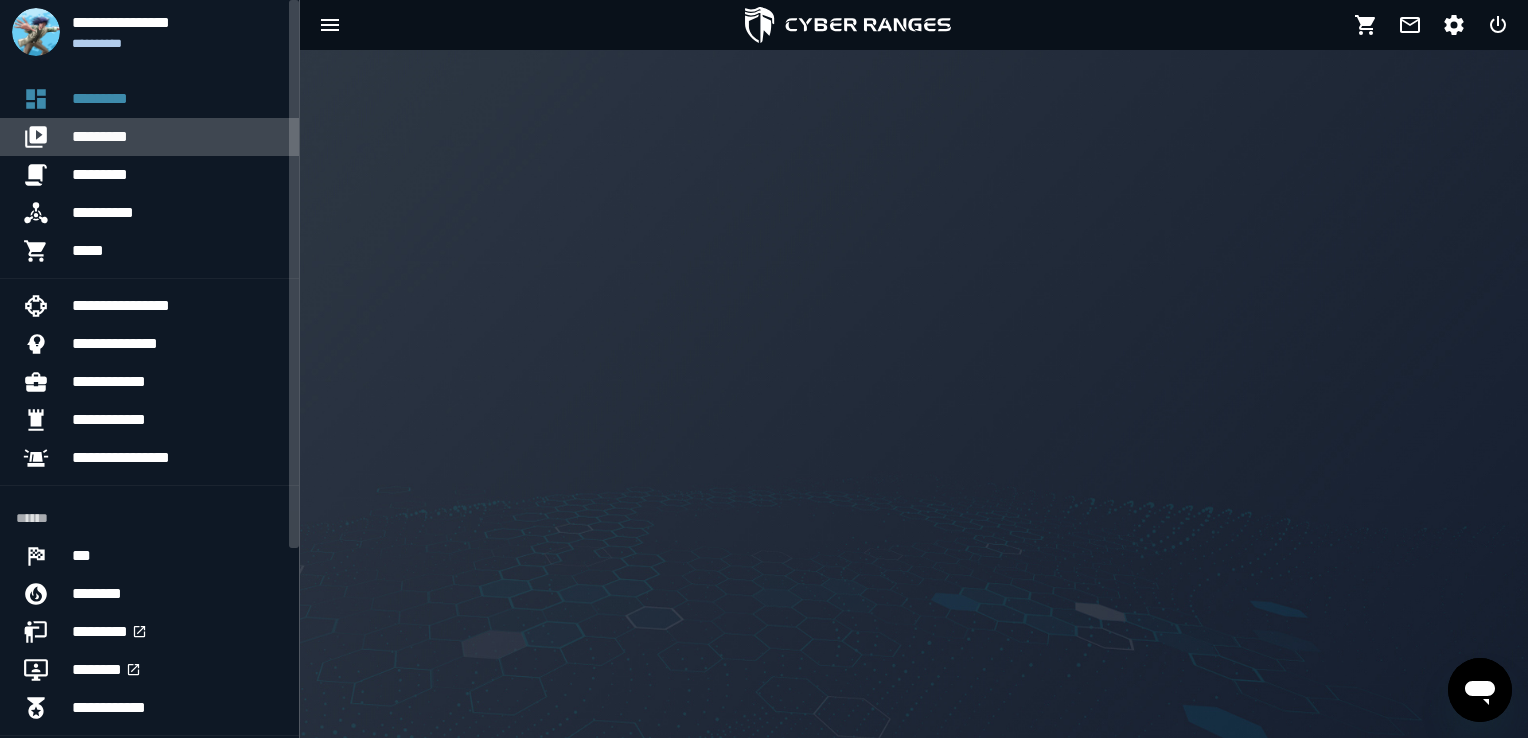 click on "*********" at bounding box center (177, 137) 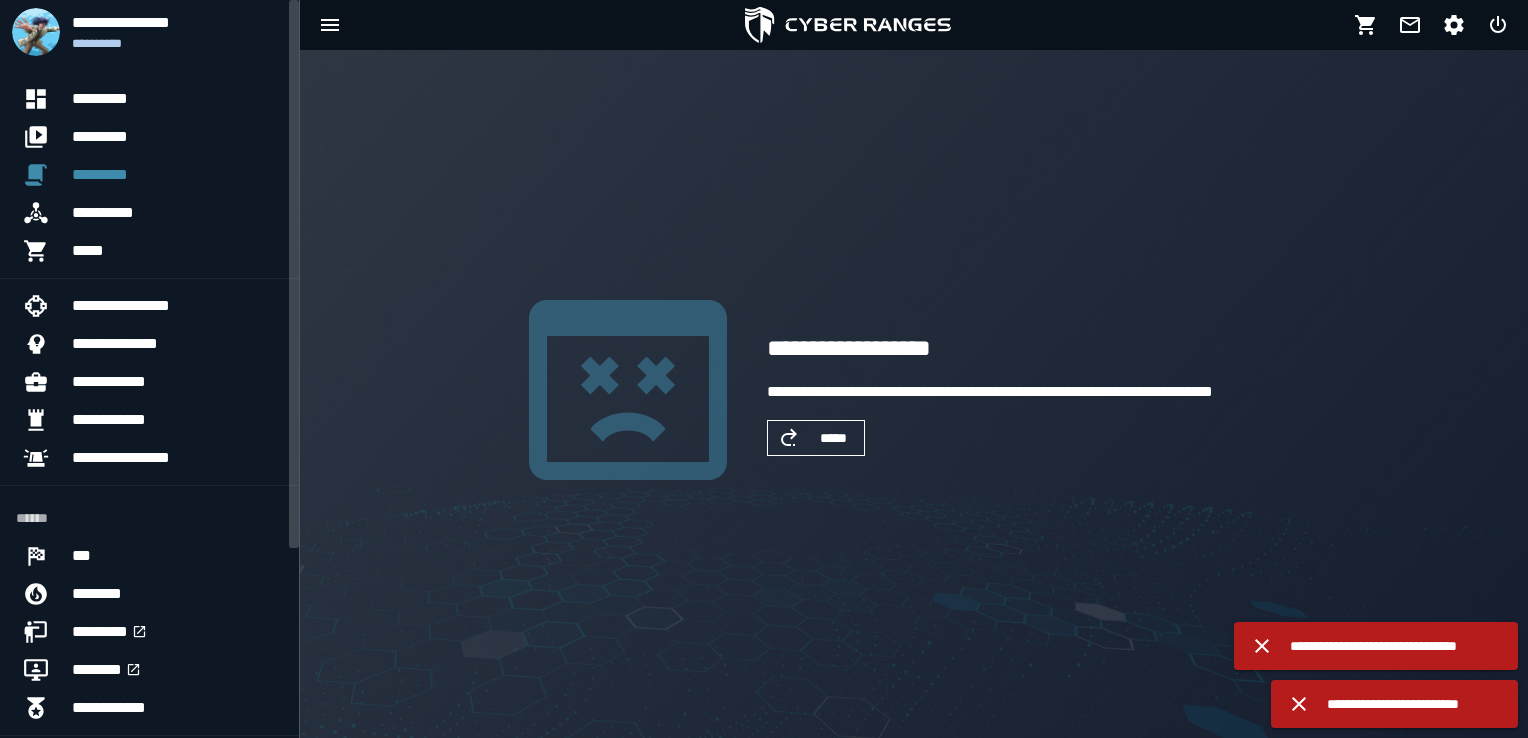 scroll, scrollTop: 0, scrollLeft: 0, axis: both 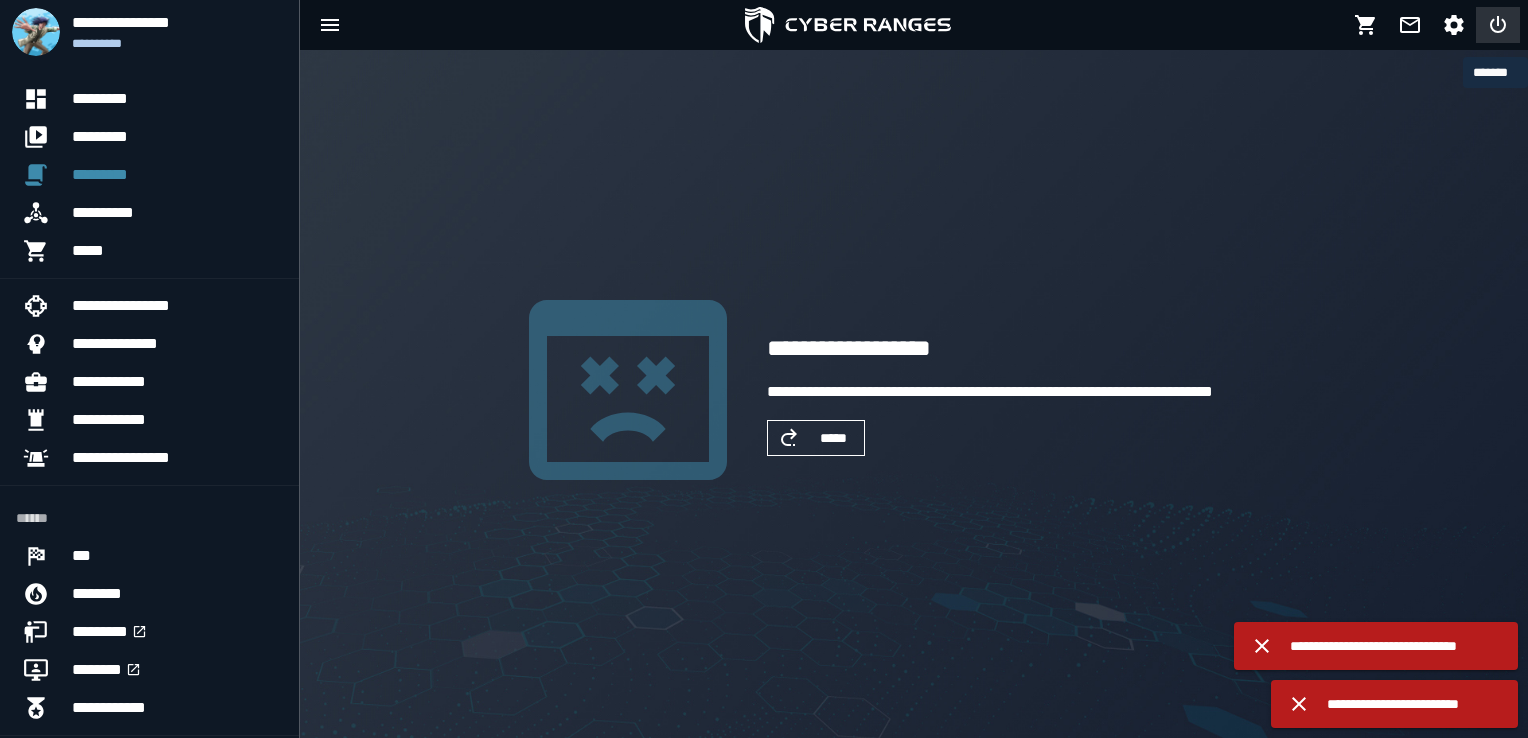 click at bounding box center (1498, 25) 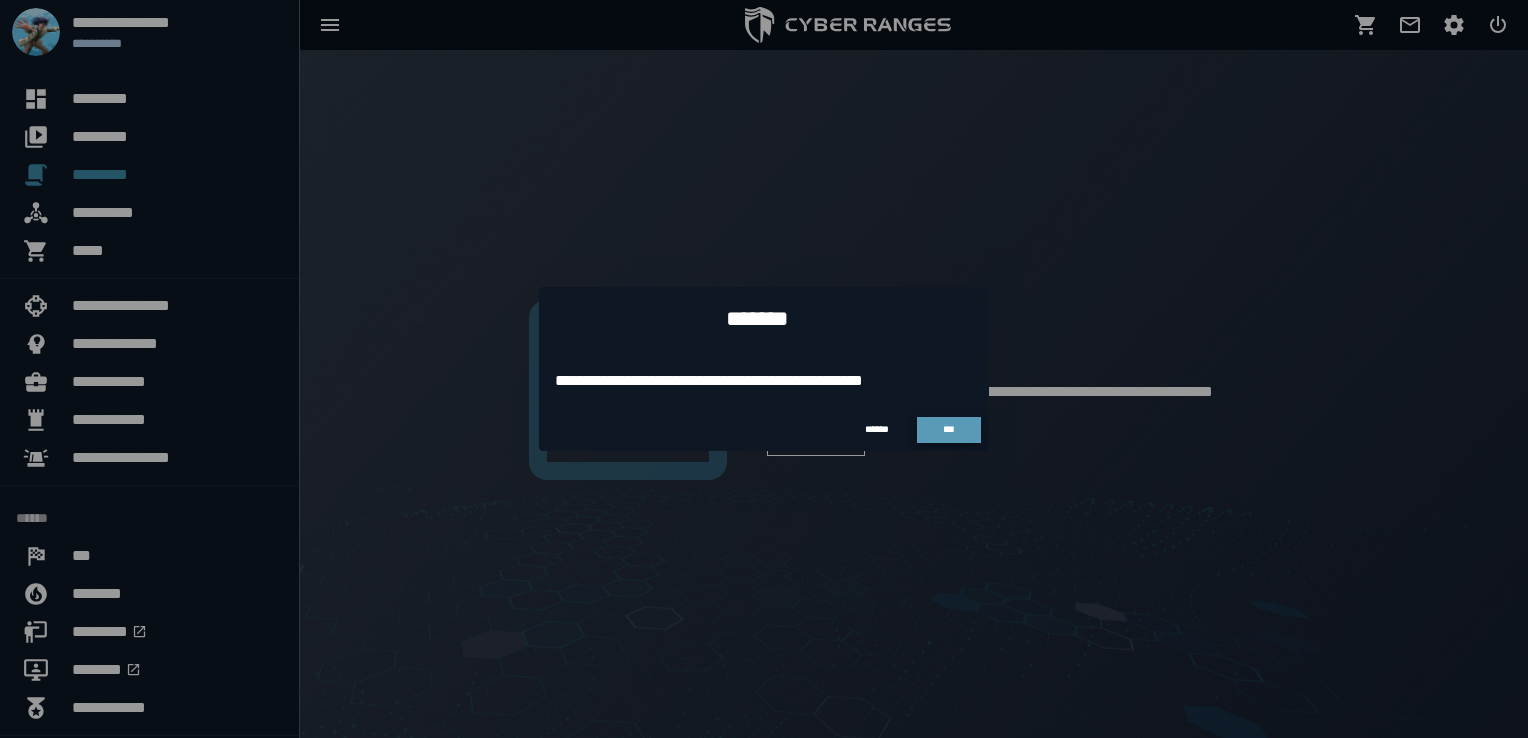 click on "***" at bounding box center (949, 430) 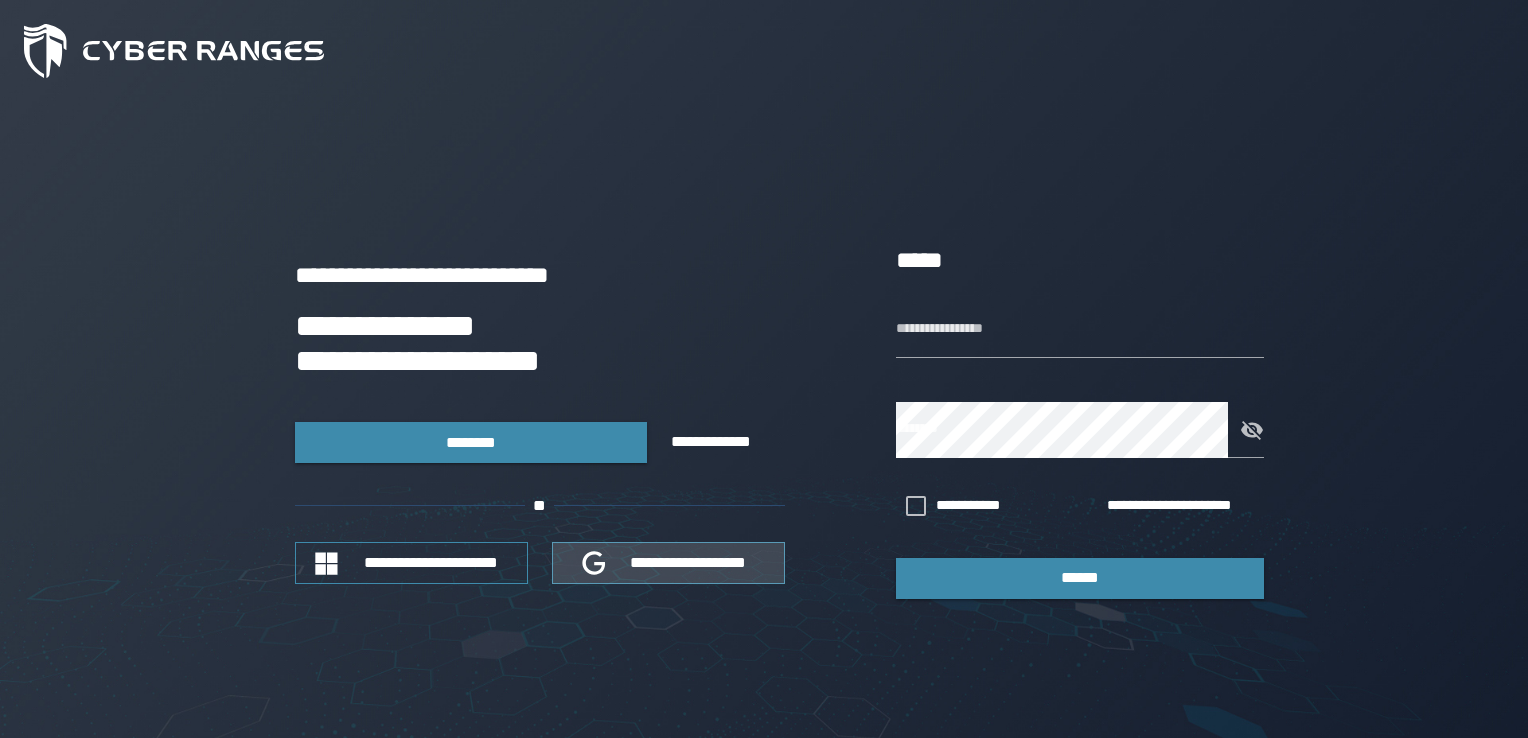 click on "**********" at bounding box center (689, 562) 